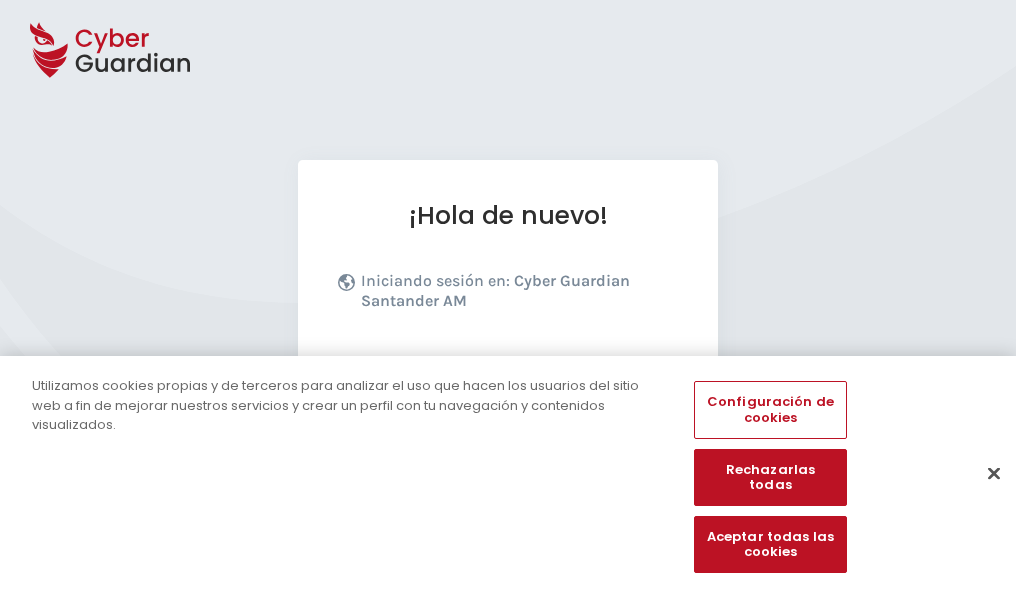 scroll, scrollTop: 245, scrollLeft: 0, axis: vertical 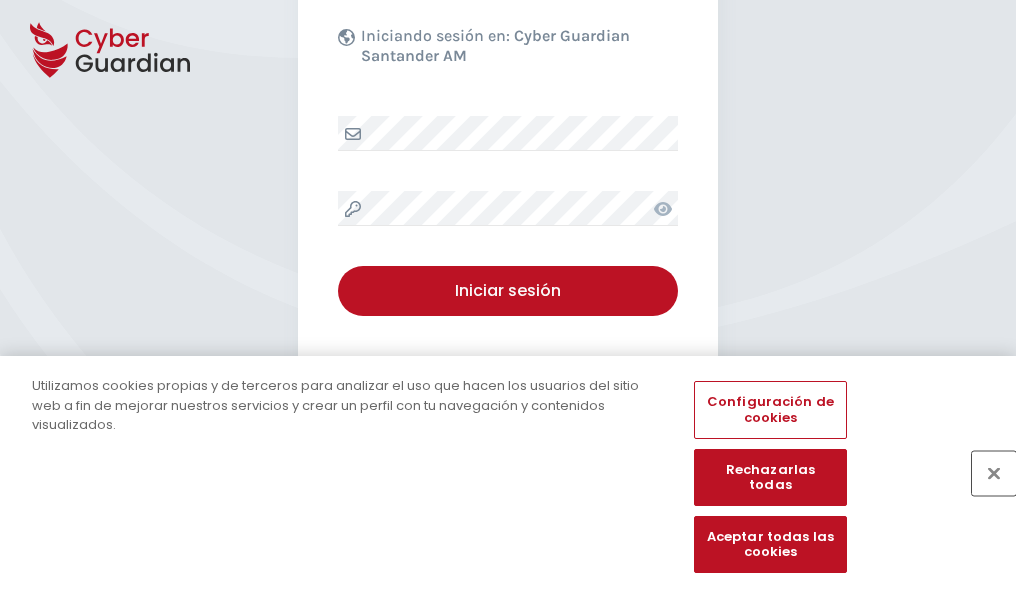 click at bounding box center [994, 473] 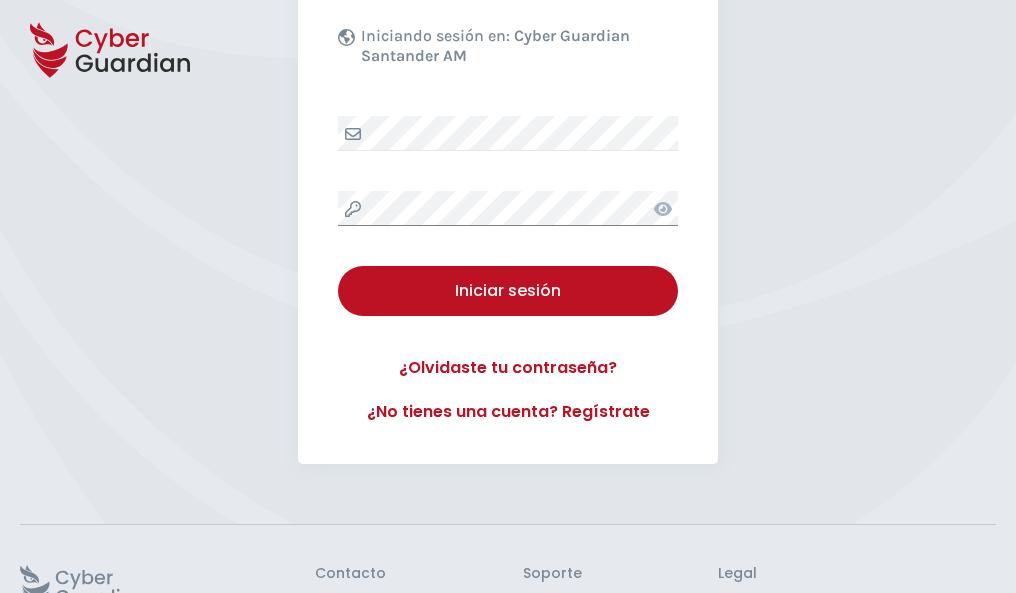 scroll, scrollTop: 389, scrollLeft: 0, axis: vertical 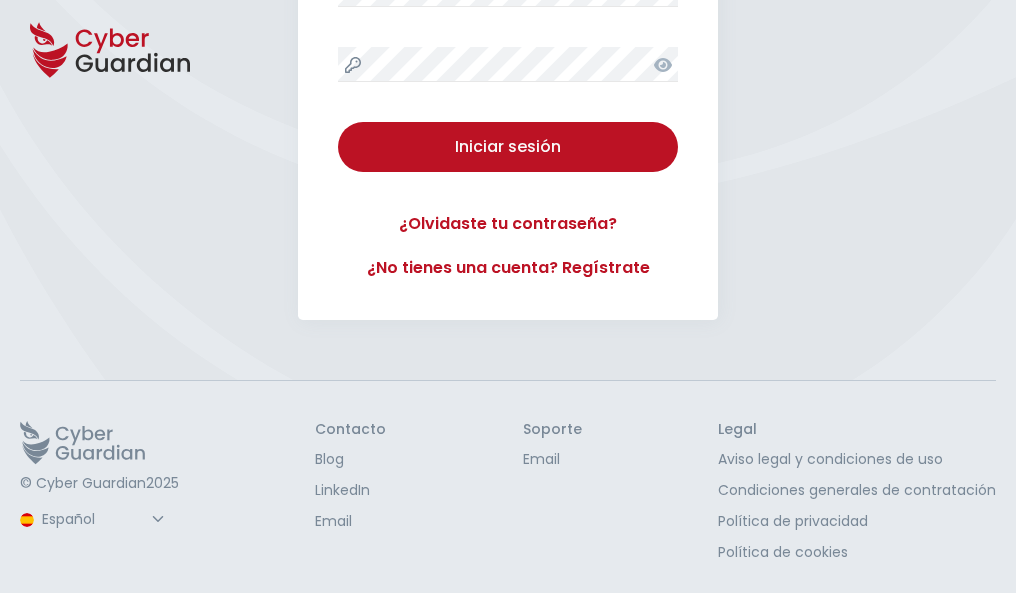 type 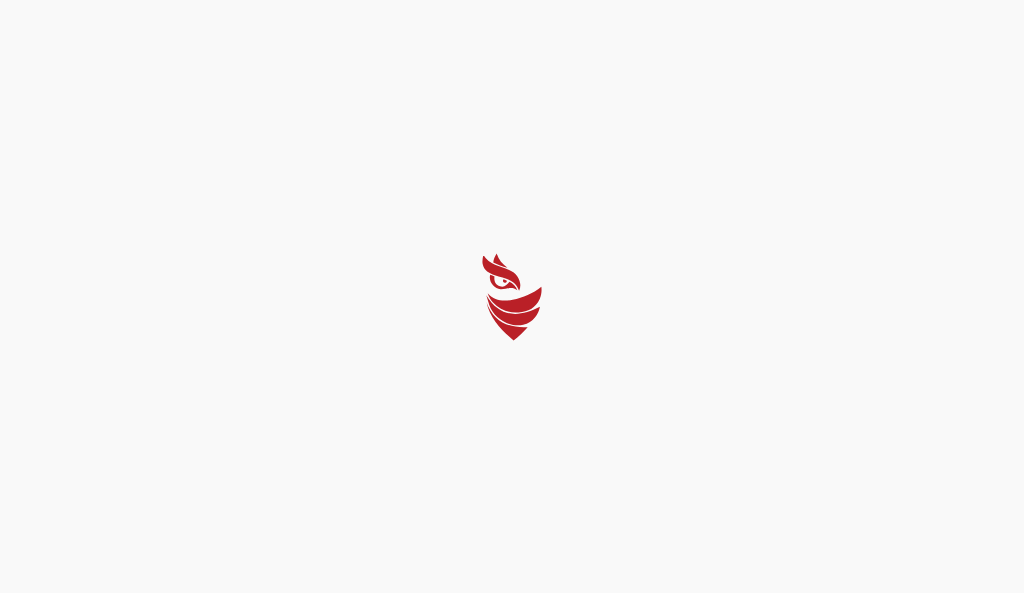 select on "Português (BR)" 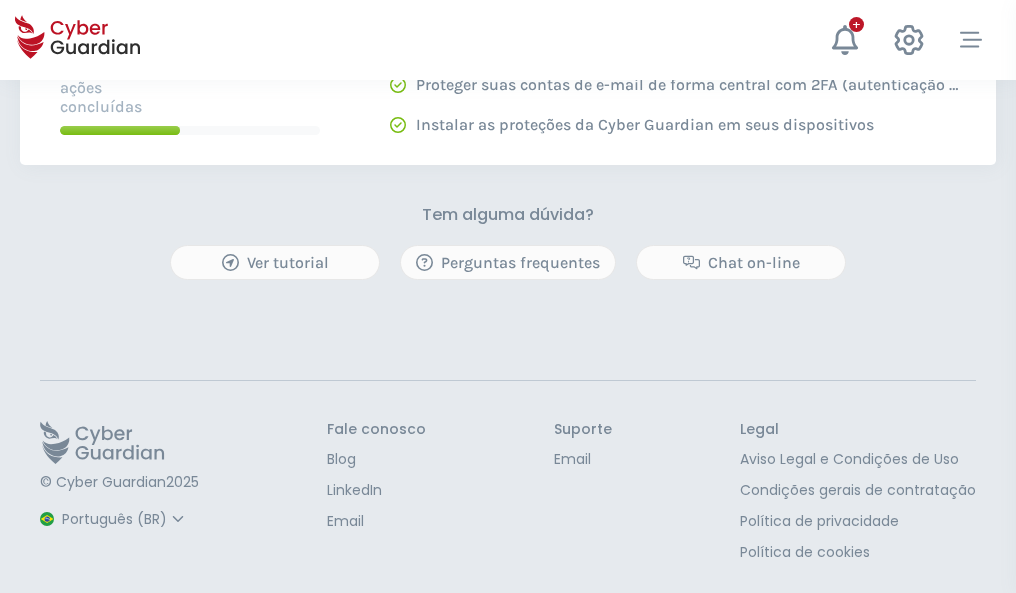 scroll, scrollTop: 0, scrollLeft: 0, axis: both 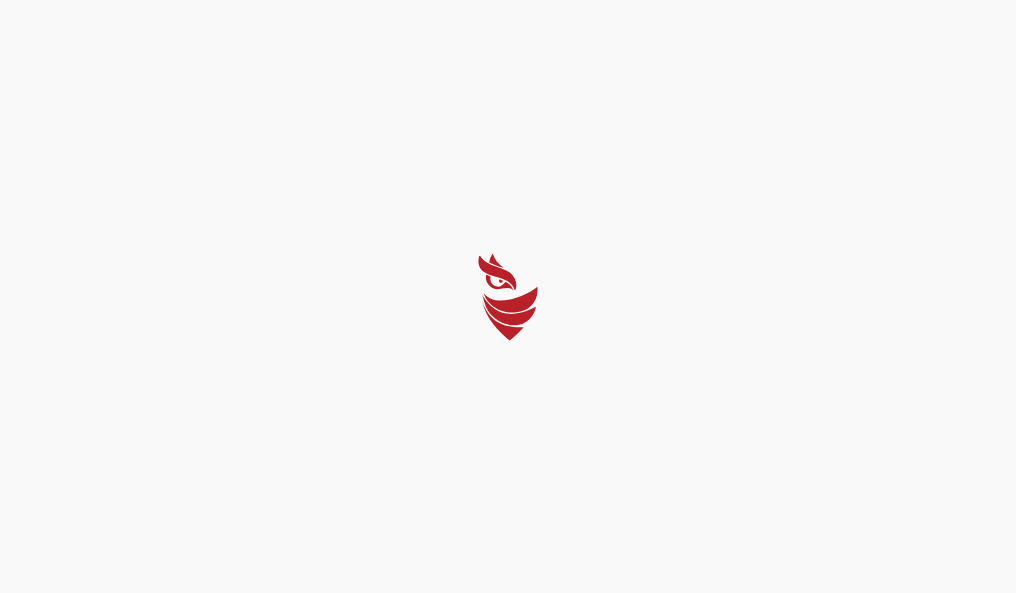select on "Português (BR)" 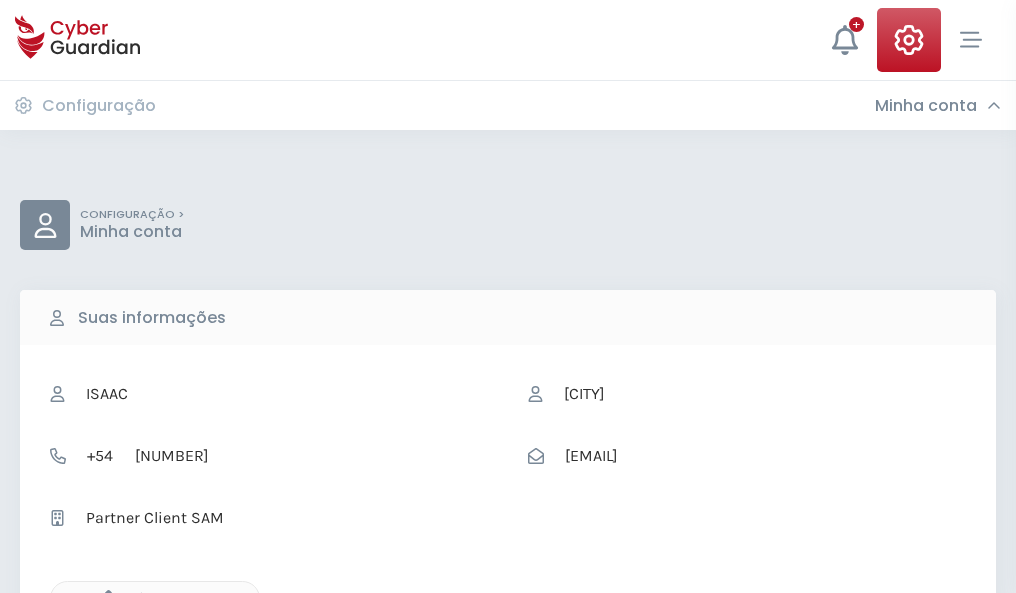 click 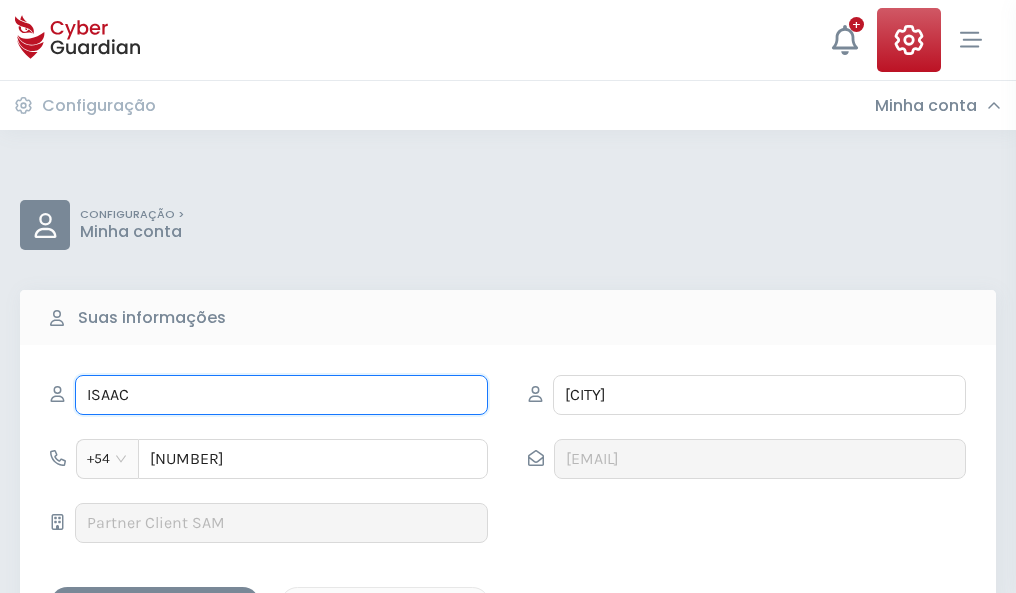 click on "ISAAC" at bounding box center [281, 395] 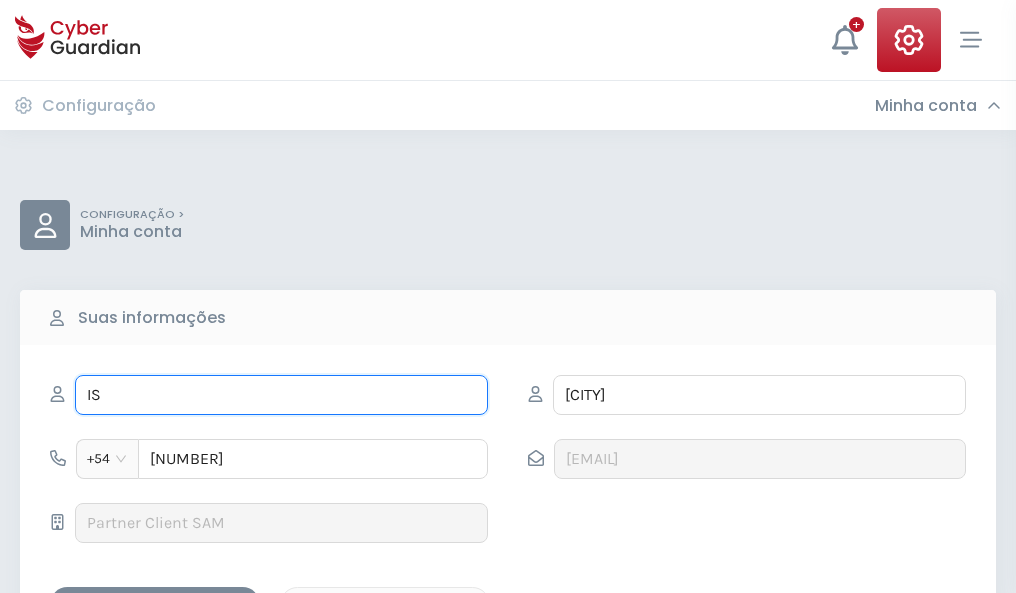 type on "I" 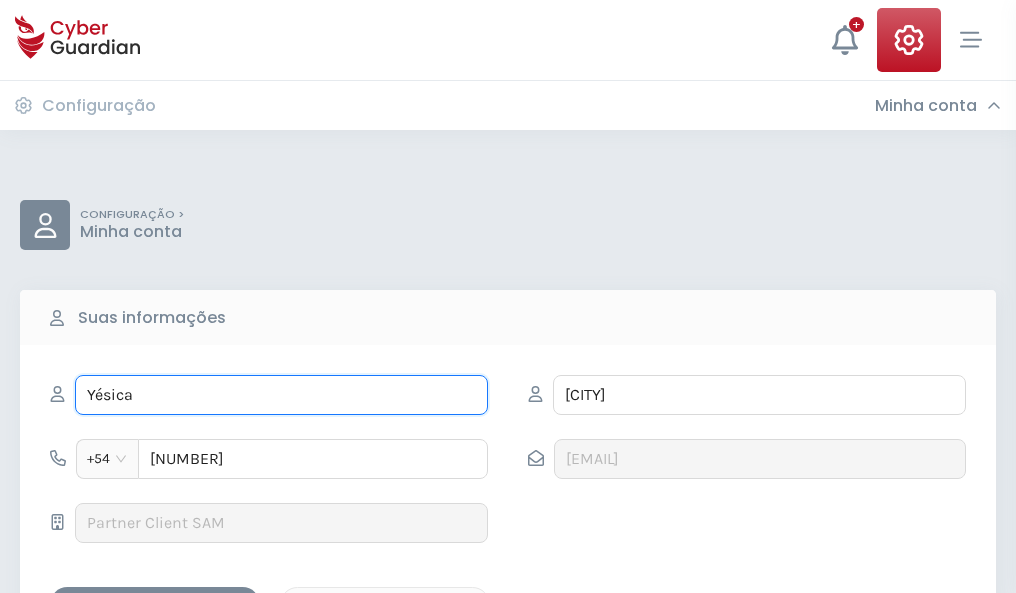 type on "Yésica" 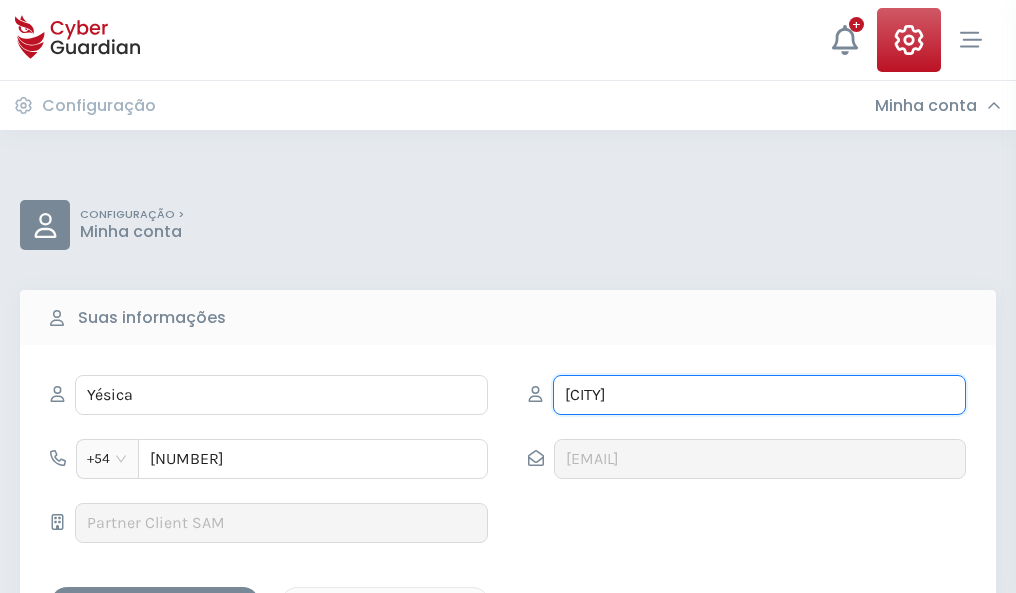 click on "SALAMANCA" at bounding box center (759, 395) 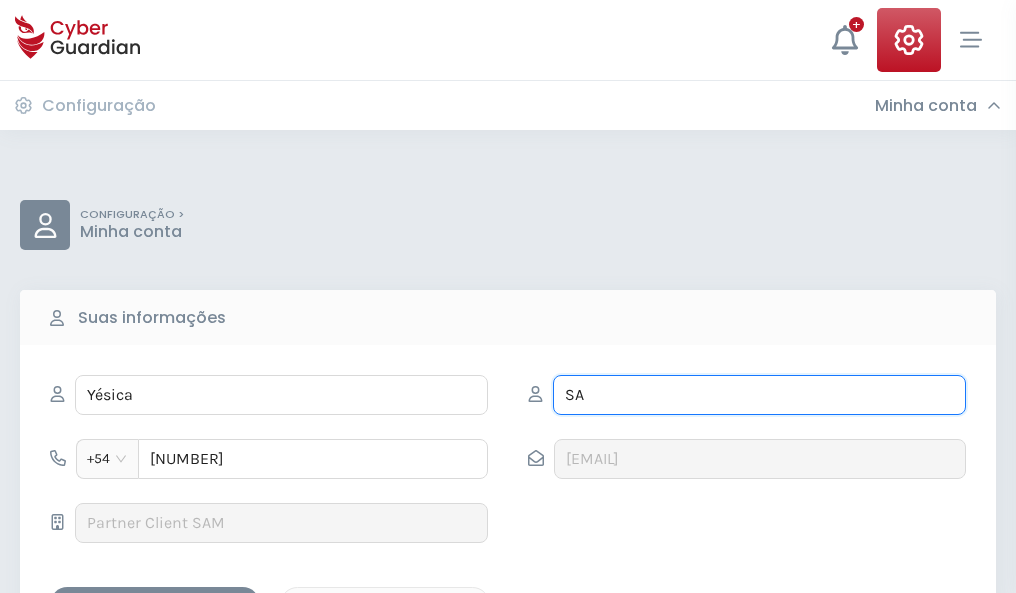 type on "S" 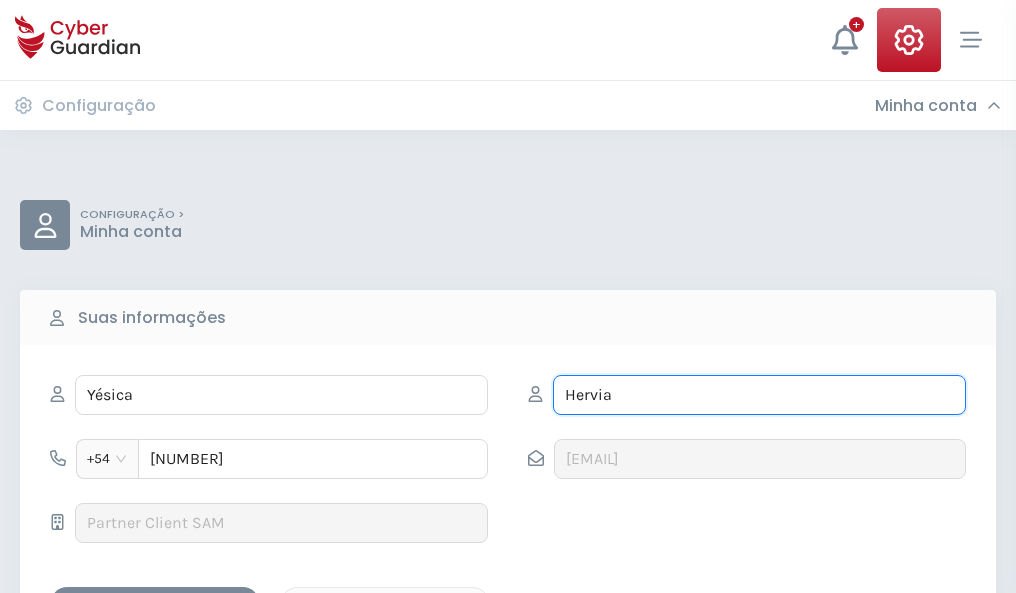 type on "Hervia" 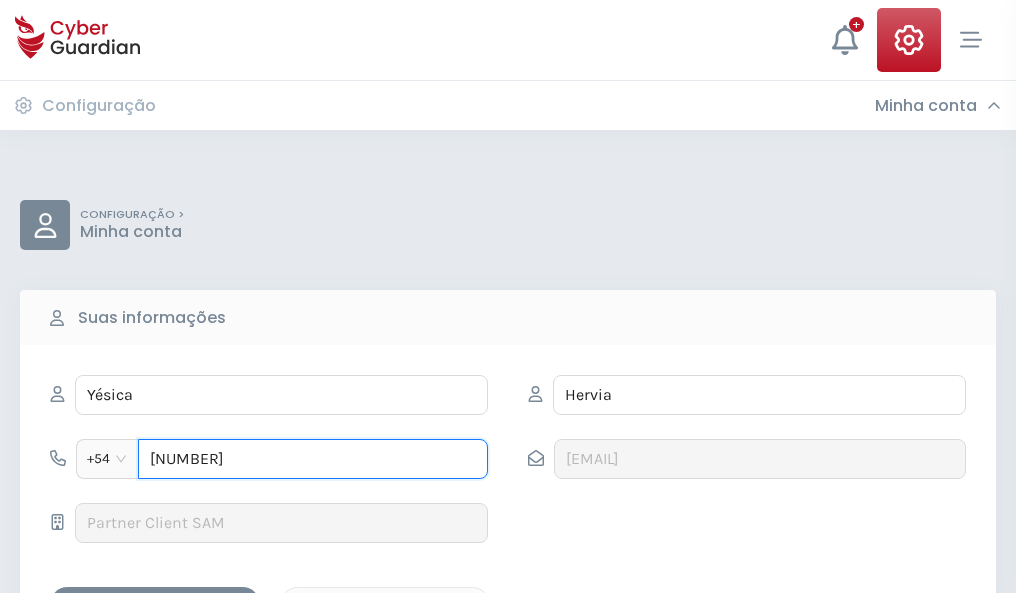 click on "4807664140" at bounding box center [313, 459] 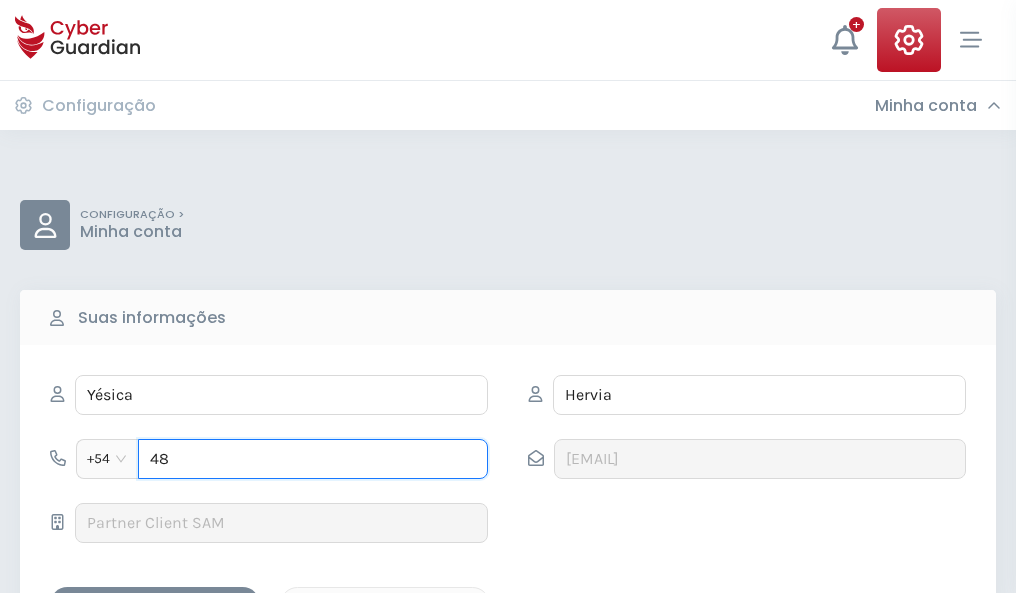 type on "4" 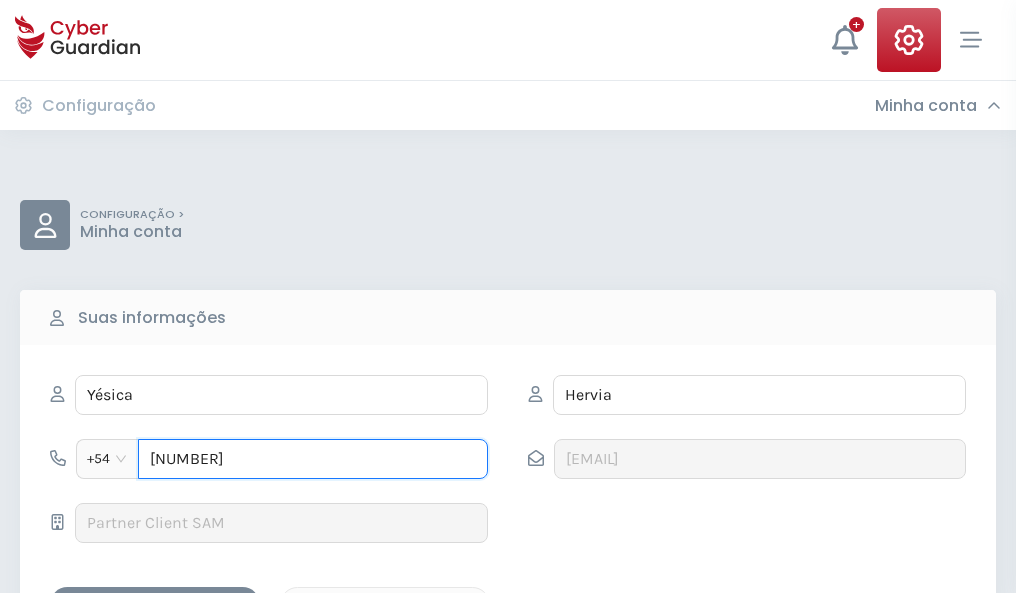 type on "4723040887" 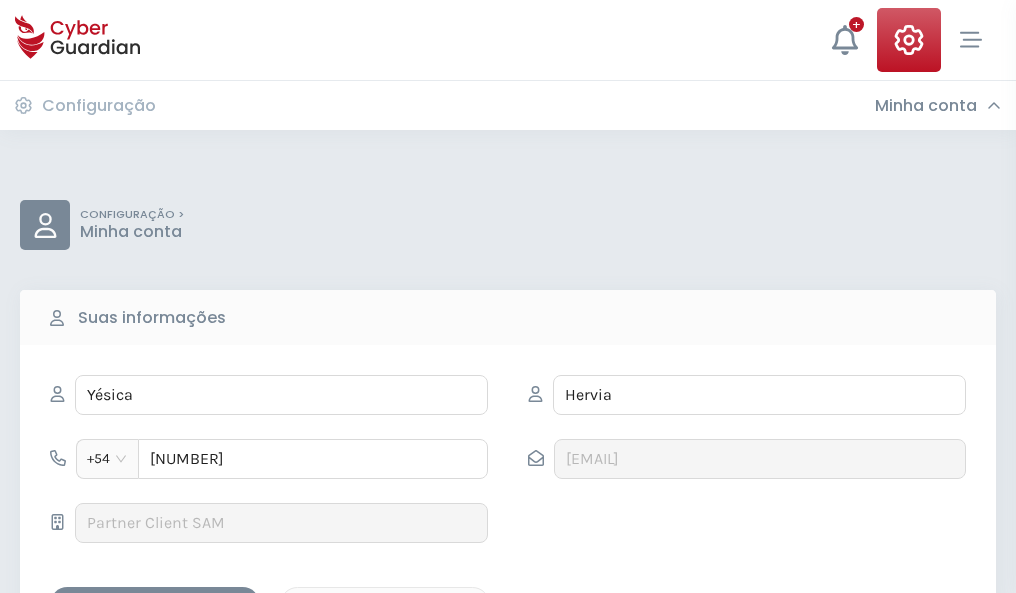 click on "Salvar alterações" at bounding box center (155, 604) 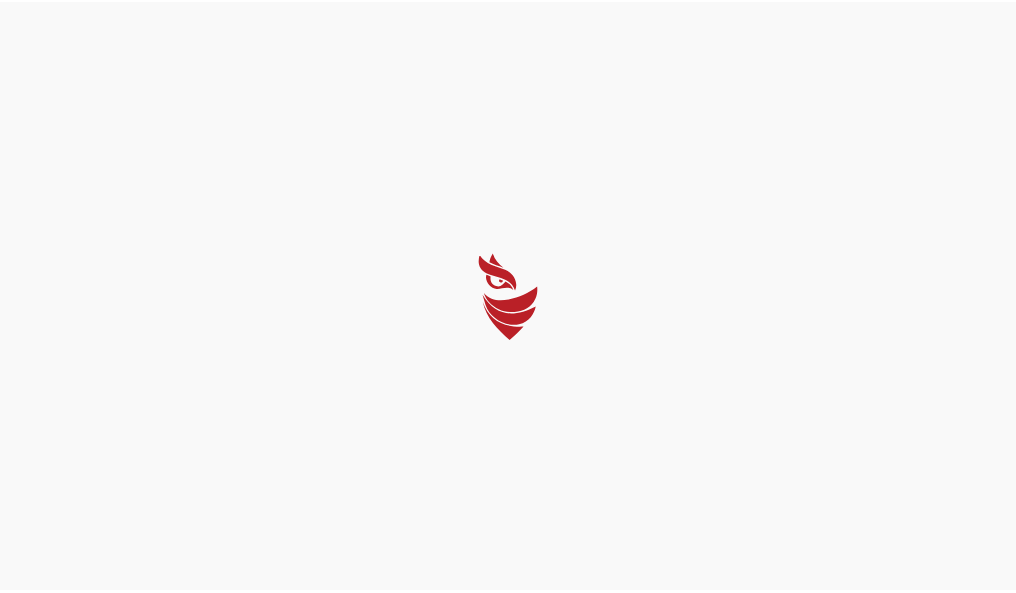 scroll, scrollTop: 0, scrollLeft: 0, axis: both 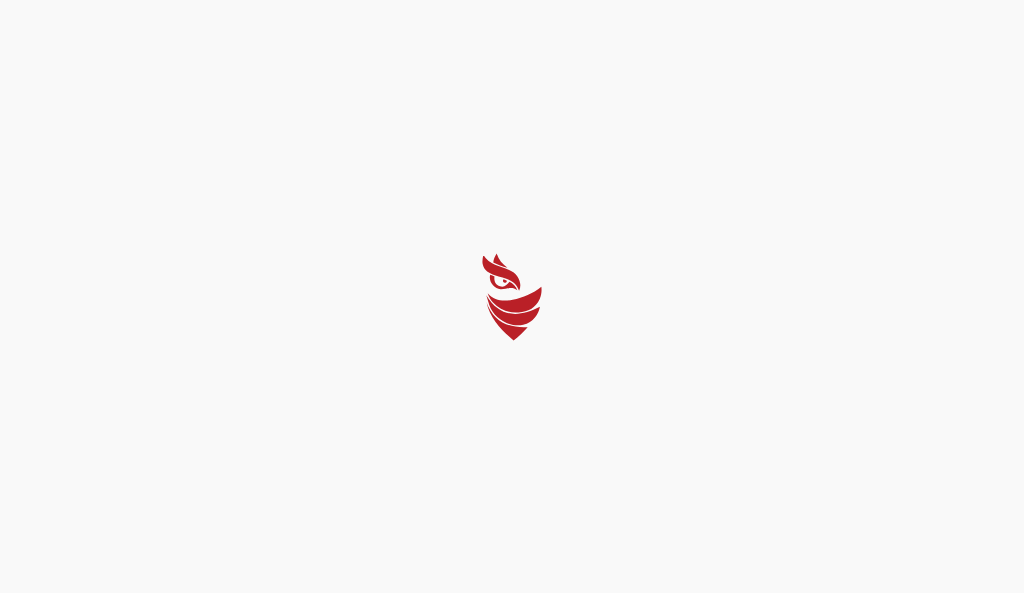 select on "Português (BR)" 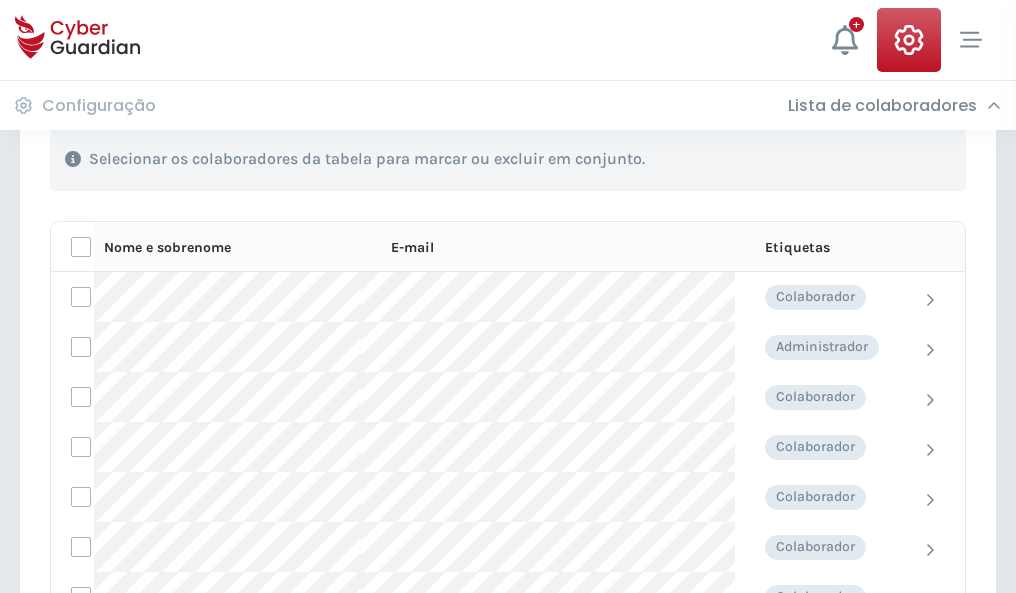 scroll, scrollTop: 856, scrollLeft: 0, axis: vertical 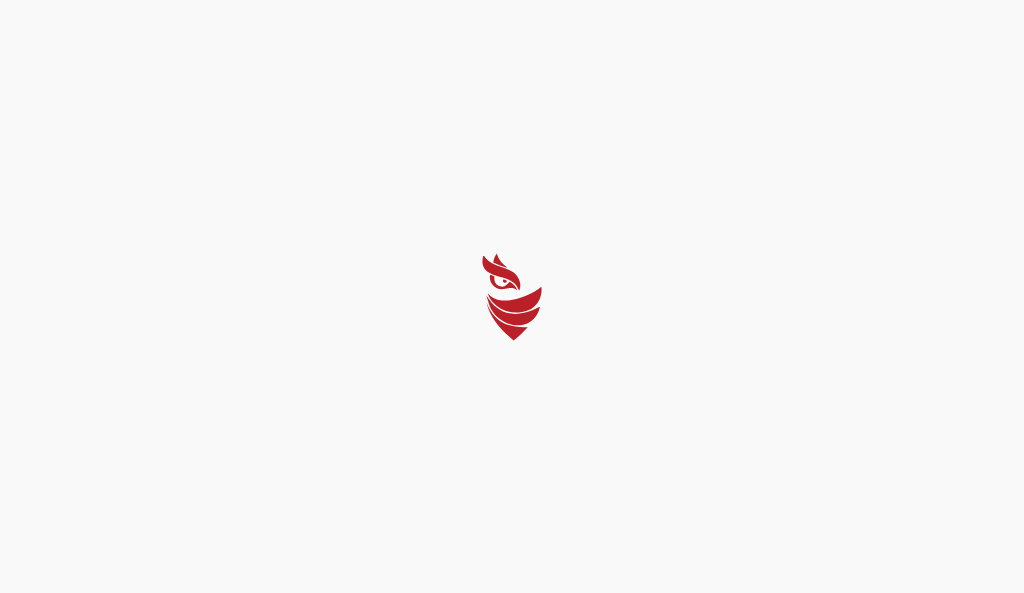 select on "Português (BR)" 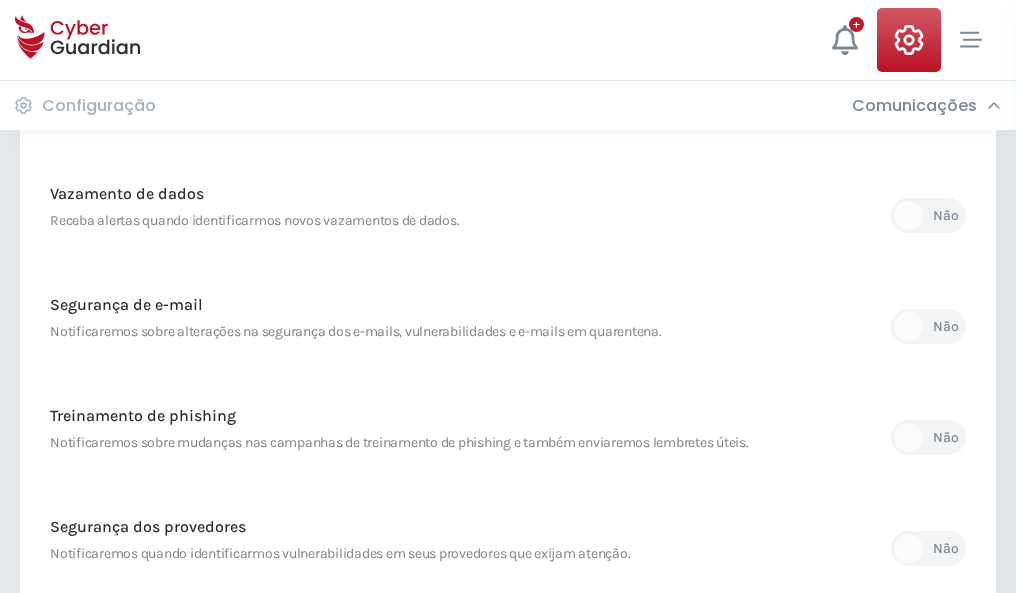 scroll, scrollTop: 1053, scrollLeft: 0, axis: vertical 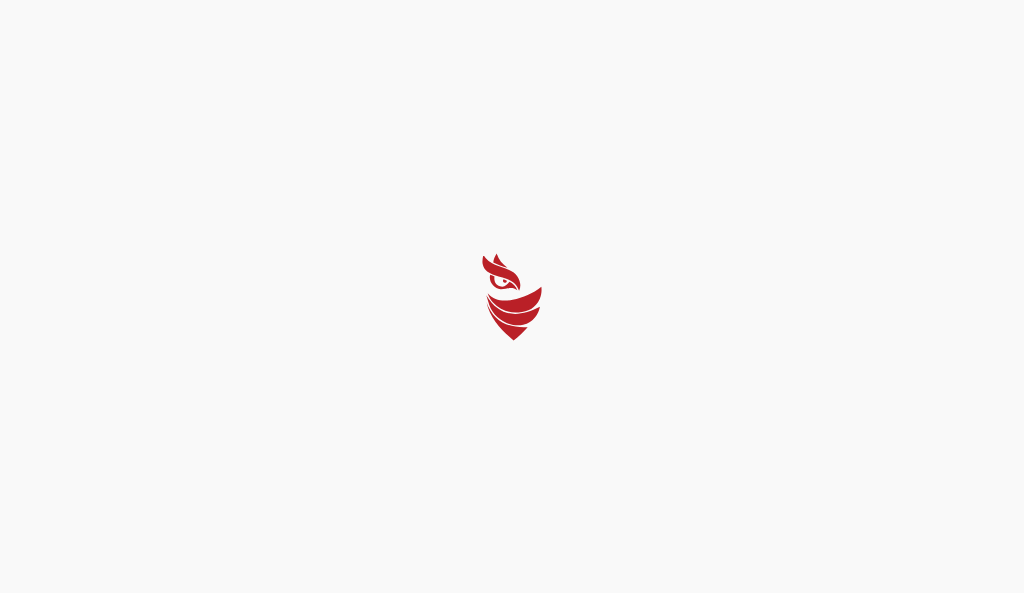 select on "Português (BR)" 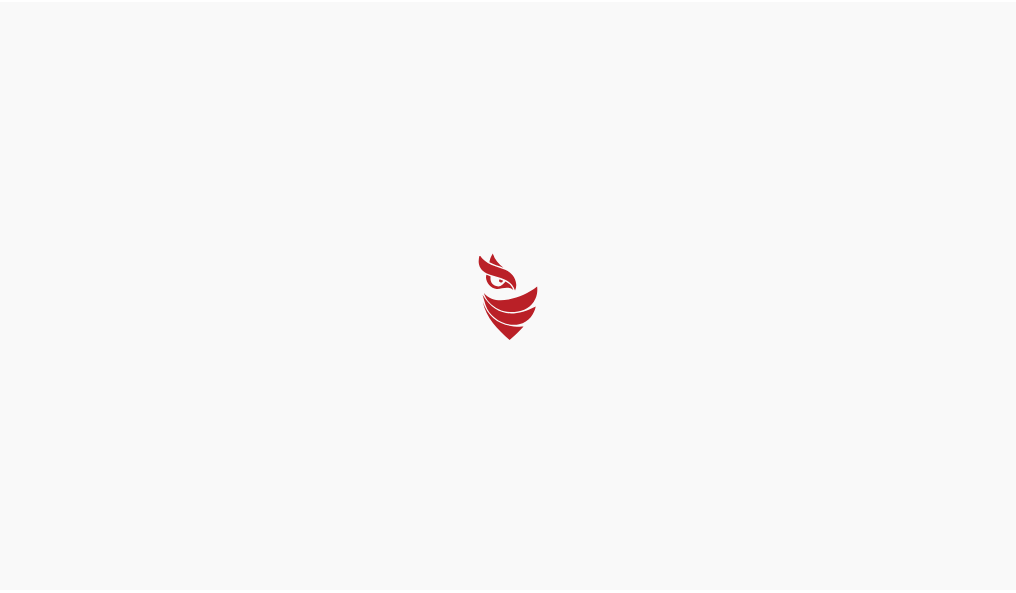 scroll, scrollTop: 0, scrollLeft: 0, axis: both 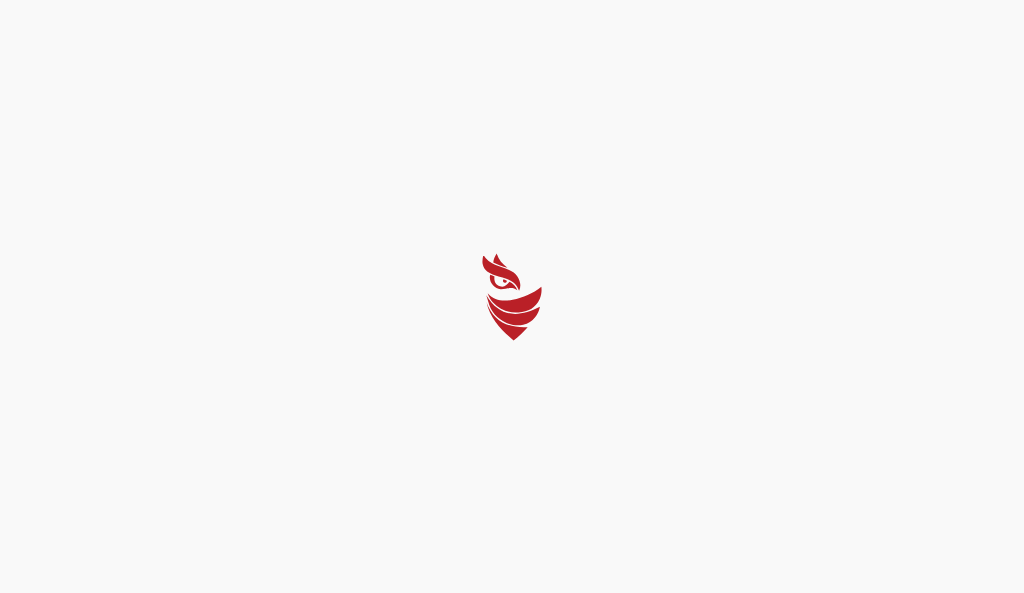 select on "Português (BR)" 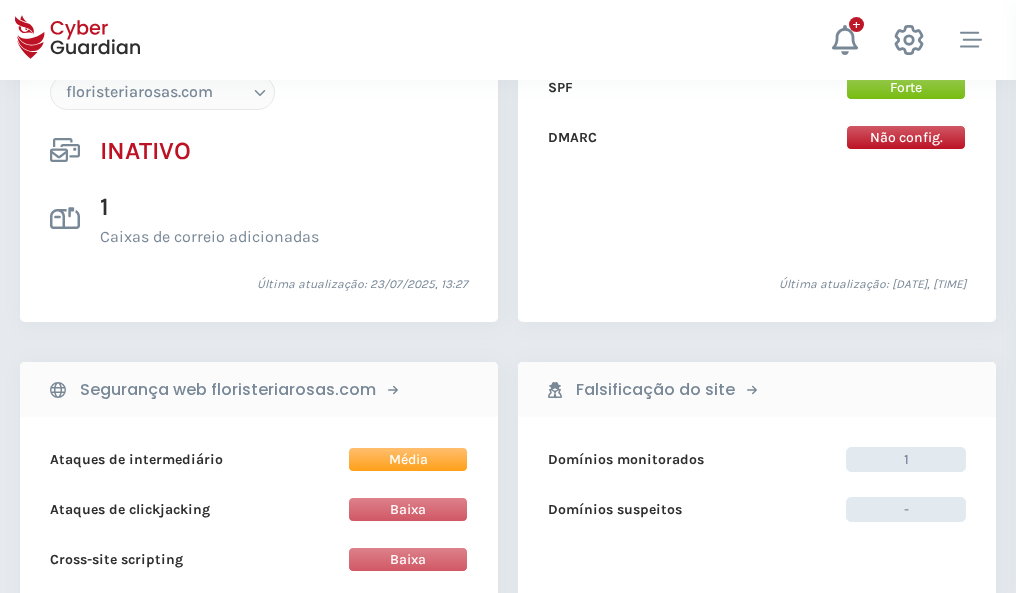 scroll, scrollTop: 1882, scrollLeft: 0, axis: vertical 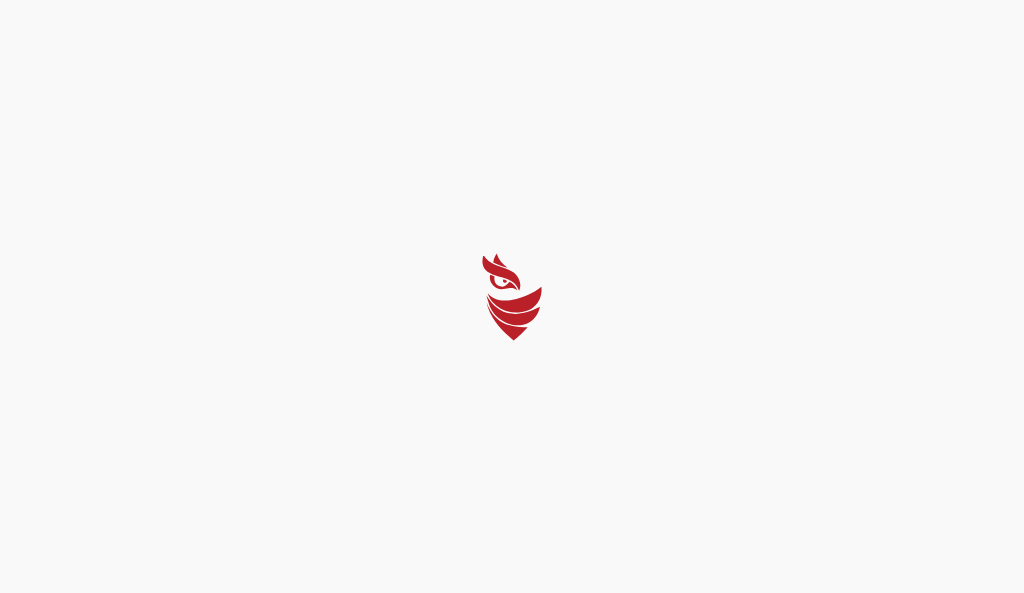 select on "Português (BR)" 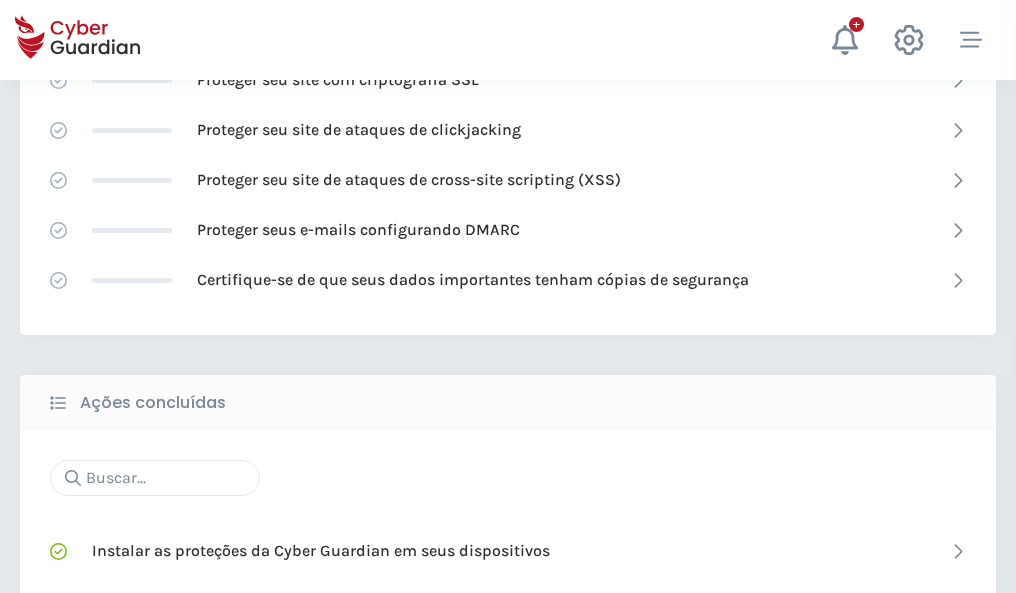 scroll, scrollTop: 1332, scrollLeft: 0, axis: vertical 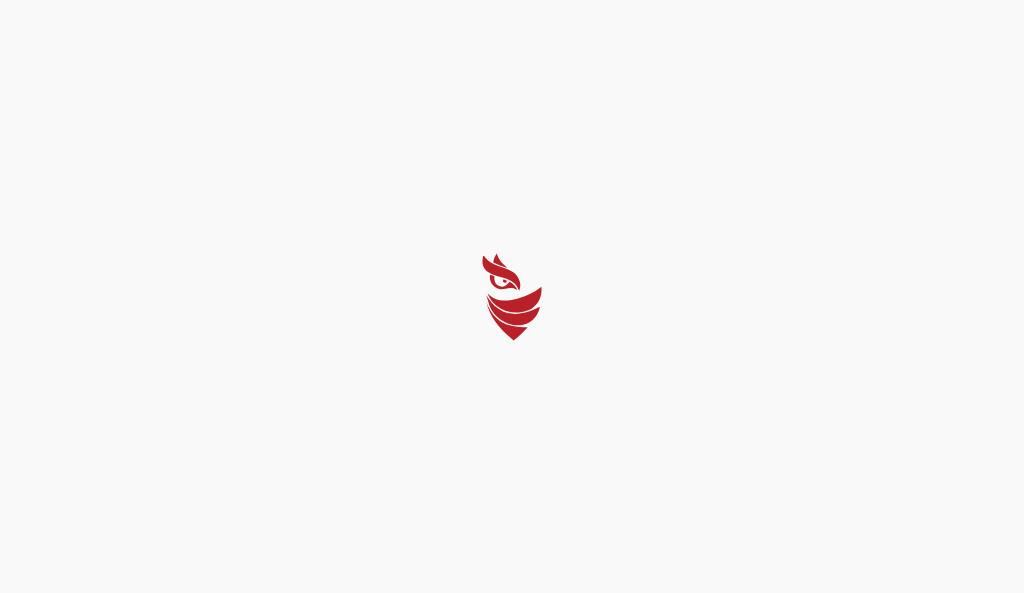 select on "Português (BR)" 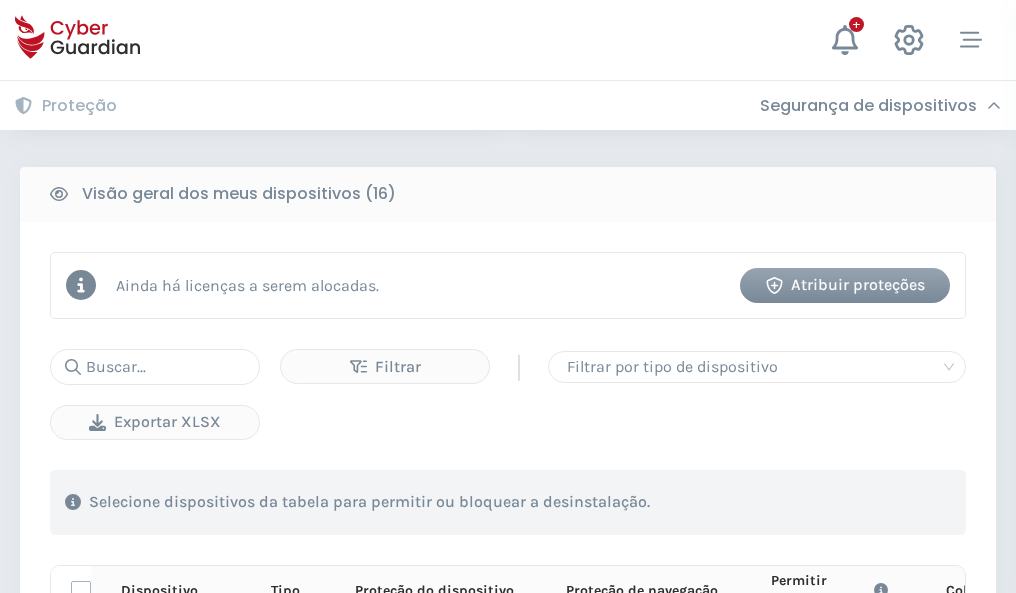 scroll, scrollTop: 1767, scrollLeft: 0, axis: vertical 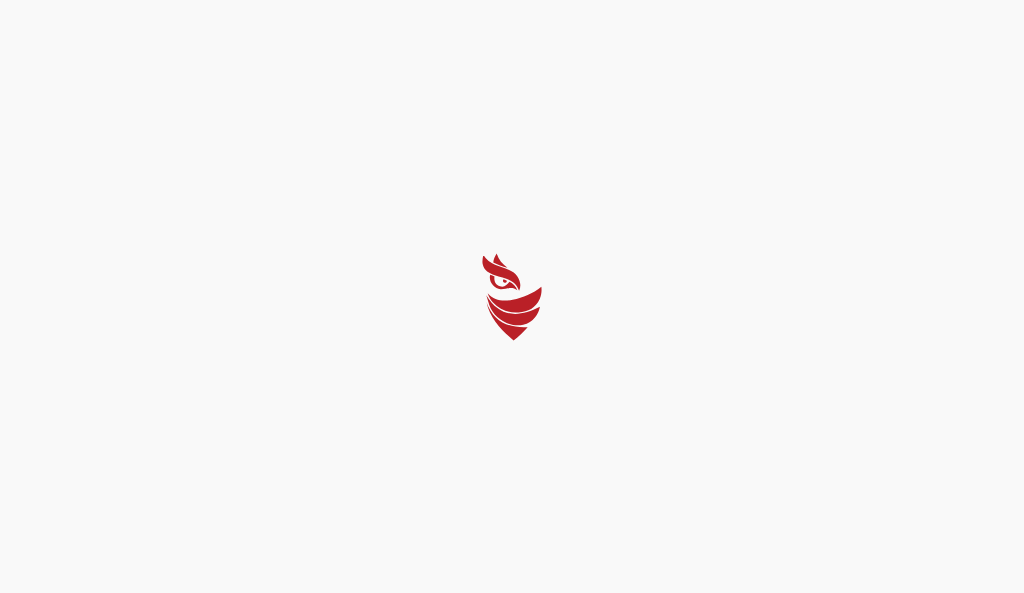 select on "Português (BR)" 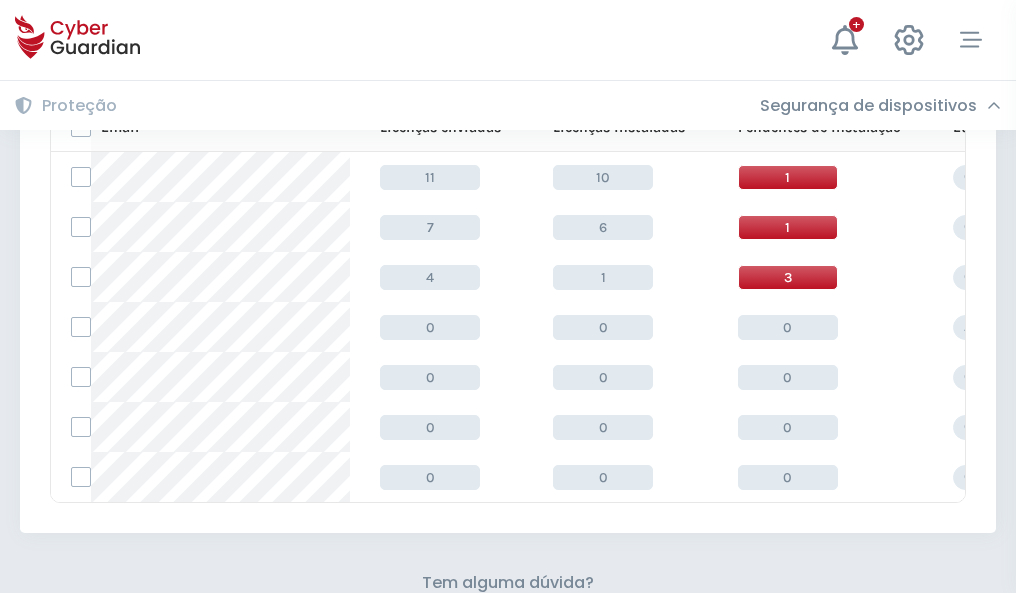 scroll, scrollTop: 878, scrollLeft: 0, axis: vertical 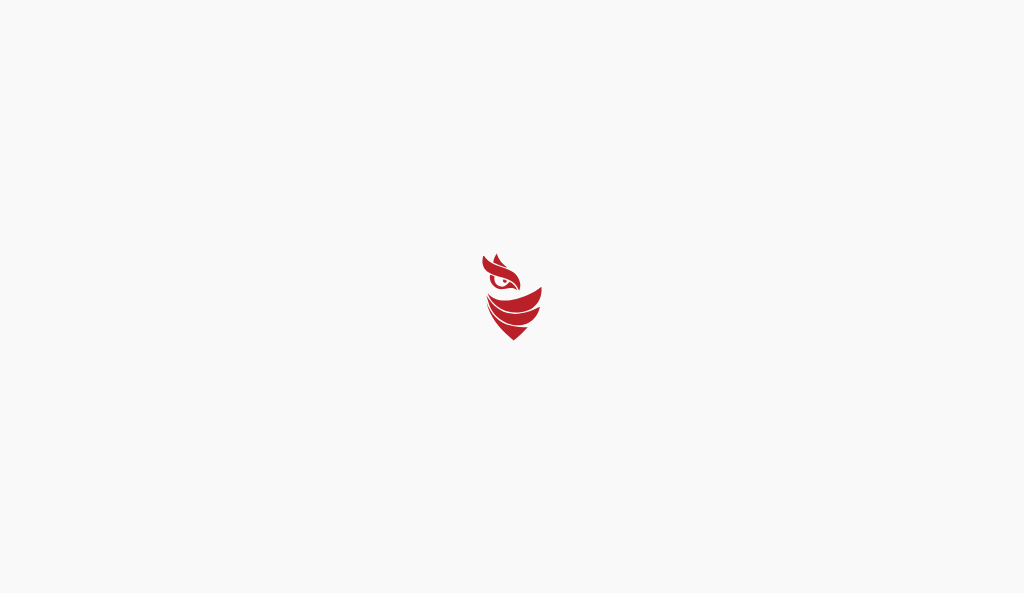 select on "Português (BR)" 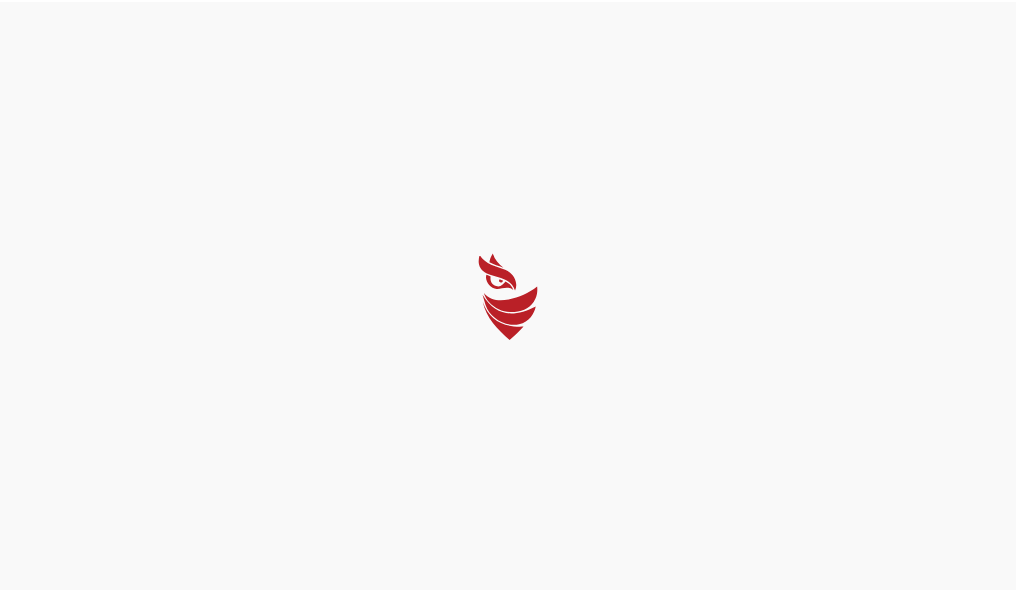 scroll, scrollTop: 0, scrollLeft: 0, axis: both 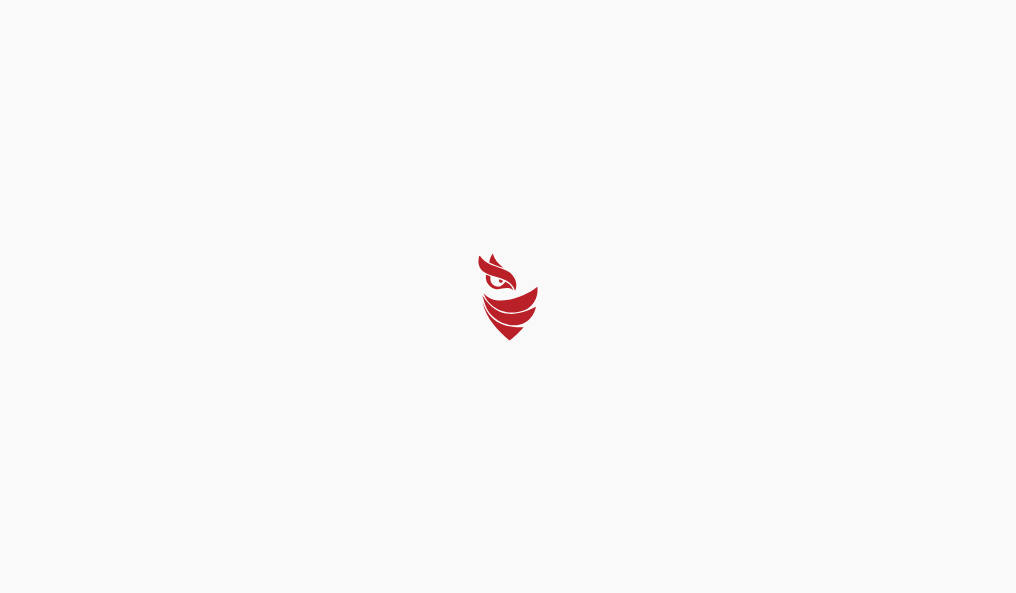 select on "Português (BR)" 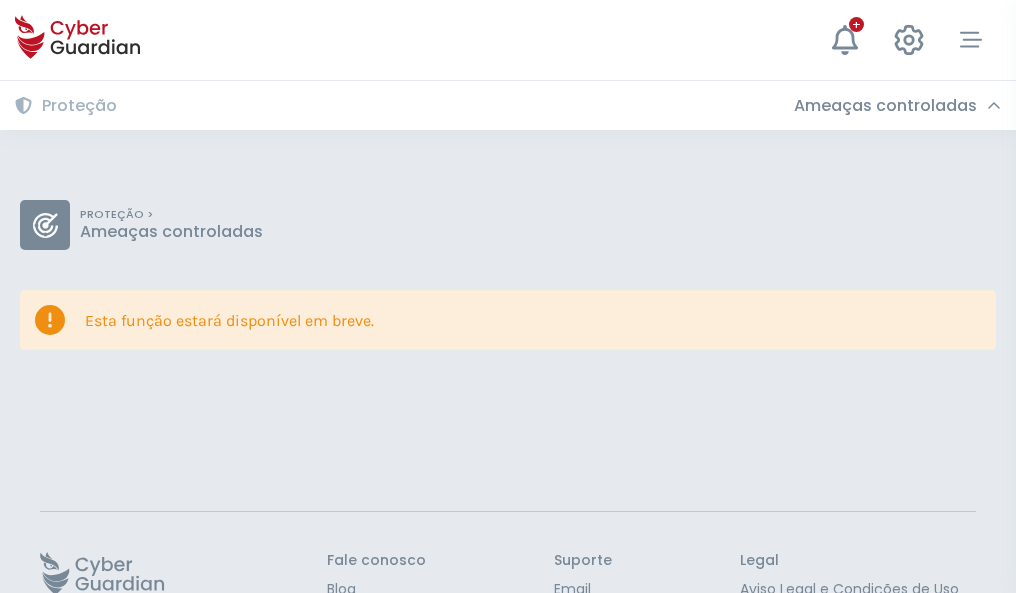 scroll, scrollTop: 130, scrollLeft: 0, axis: vertical 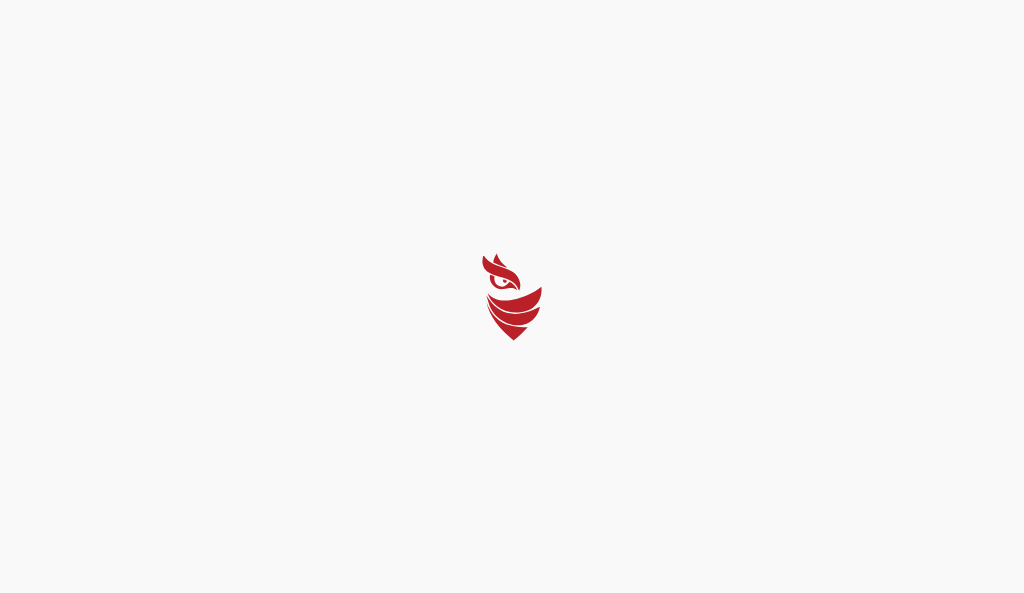 select on "Português (BR)" 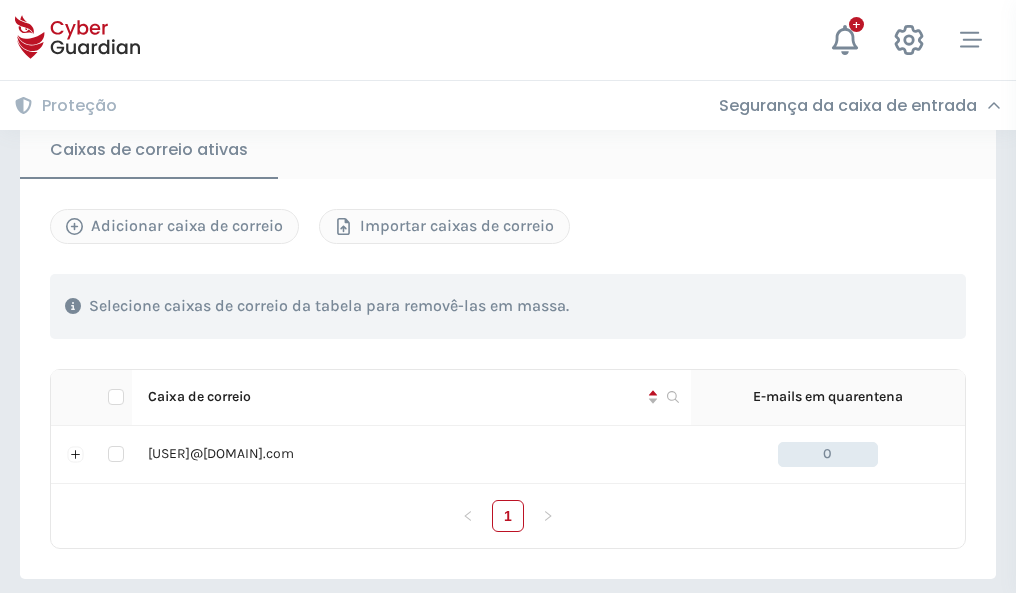 scroll, scrollTop: 1650, scrollLeft: 0, axis: vertical 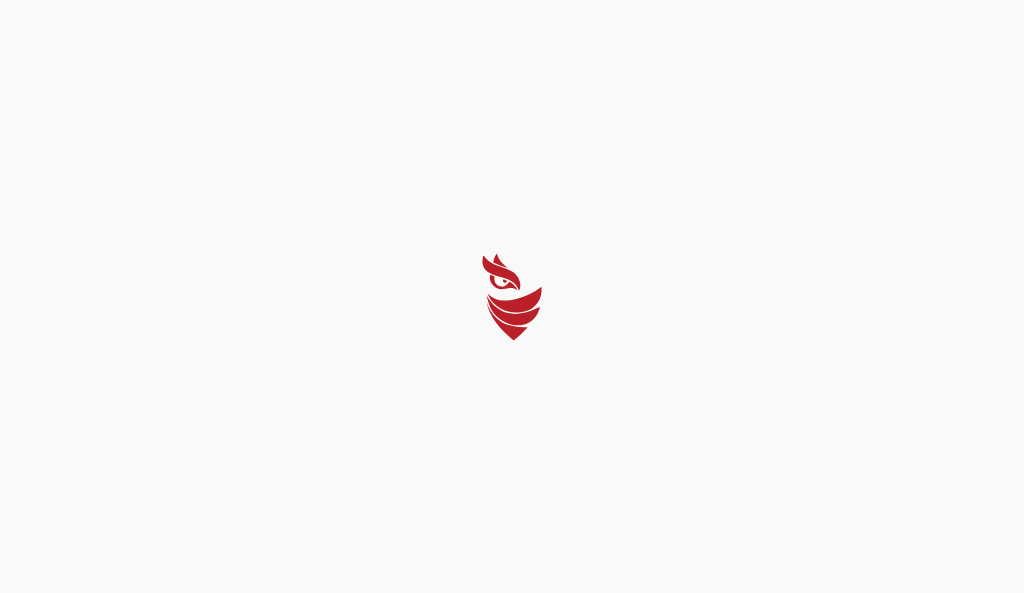select on "Português (BR)" 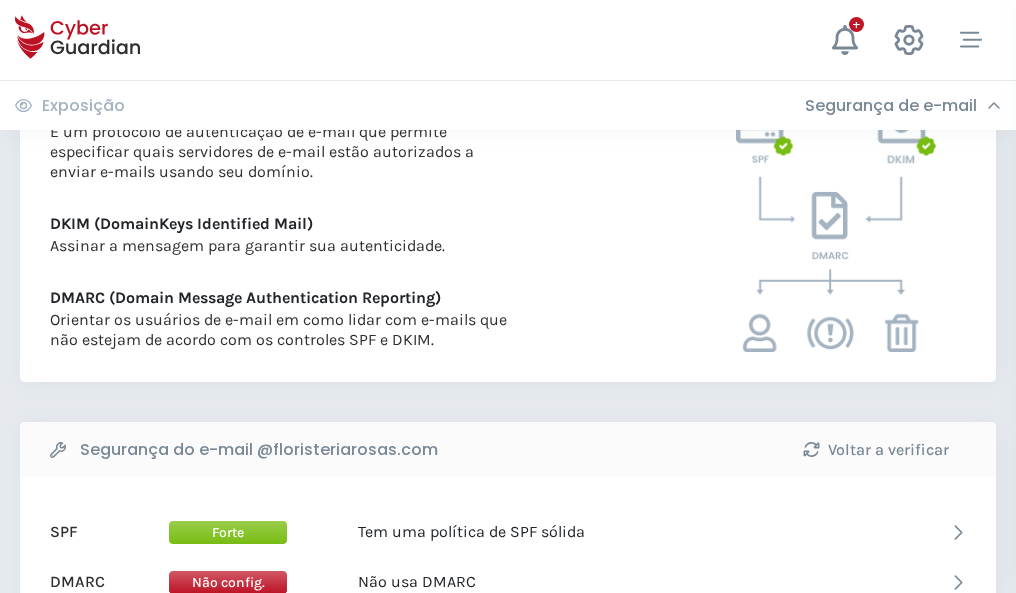 scroll, scrollTop: 1079, scrollLeft: 0, axis: vertical 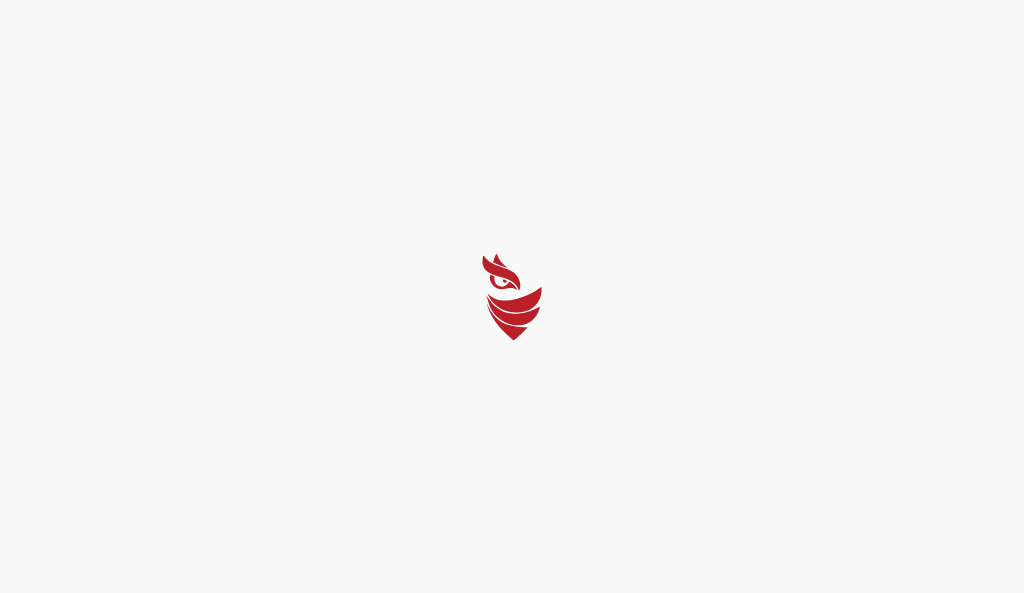 select on "Português (BR)" 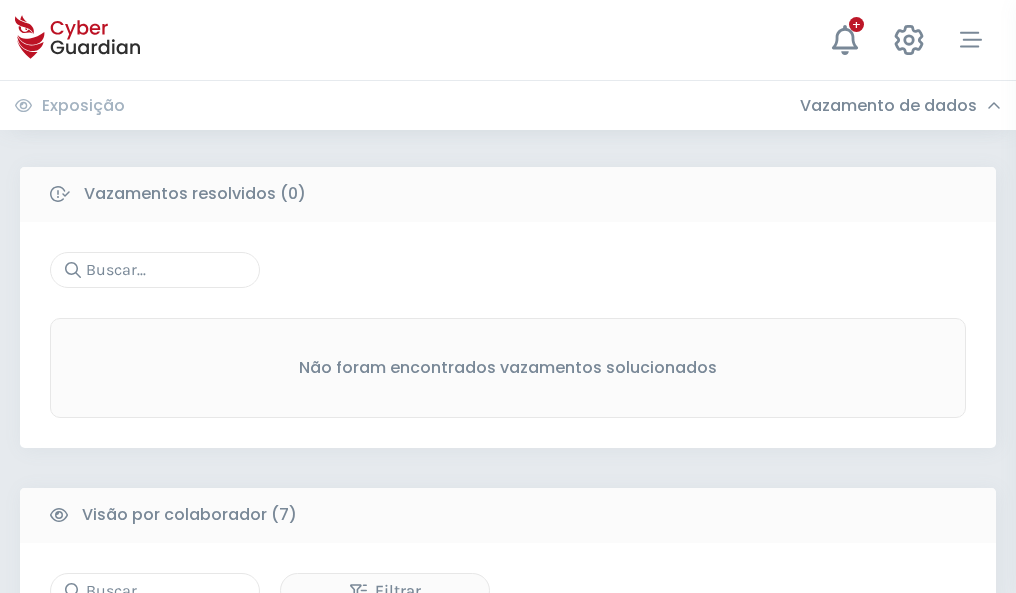 scroll, scrollTop: 1654, scrollLeft: 0, axis: vertical 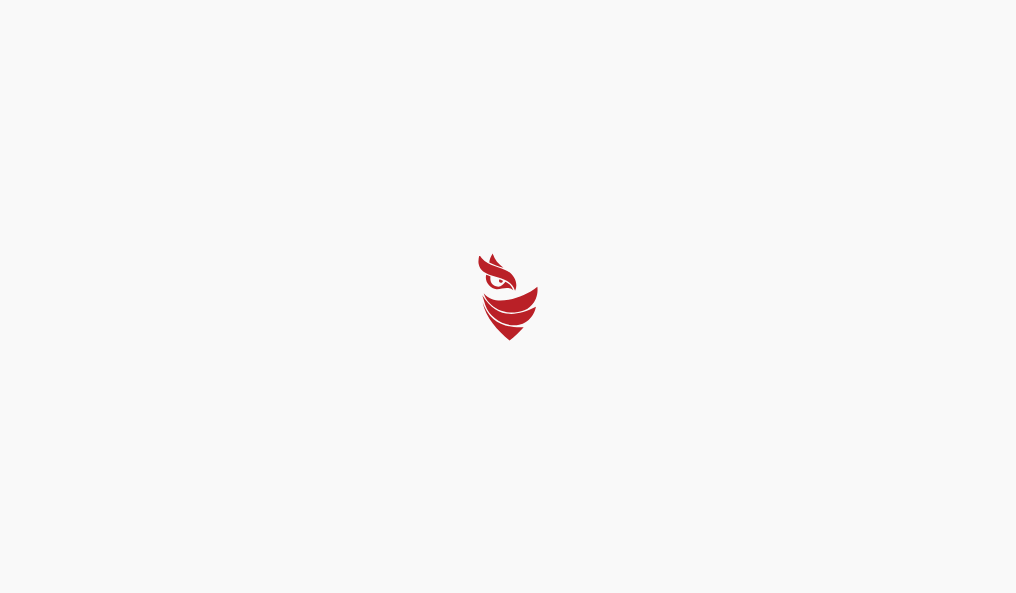 select on "Português (BR)" 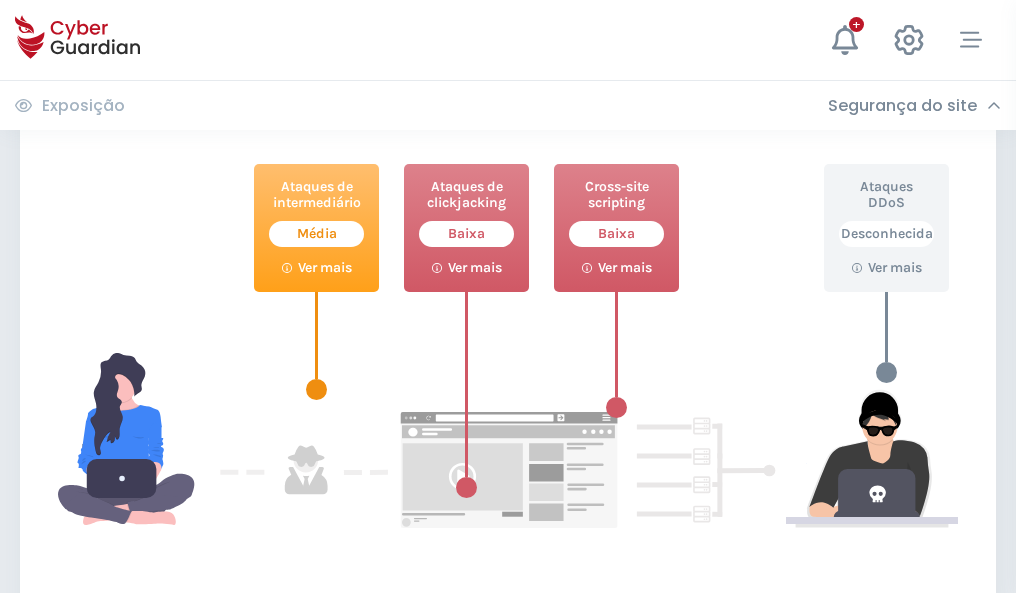 scroll, scrollTop: 1089, scrollLeft: 0, axis: vertical 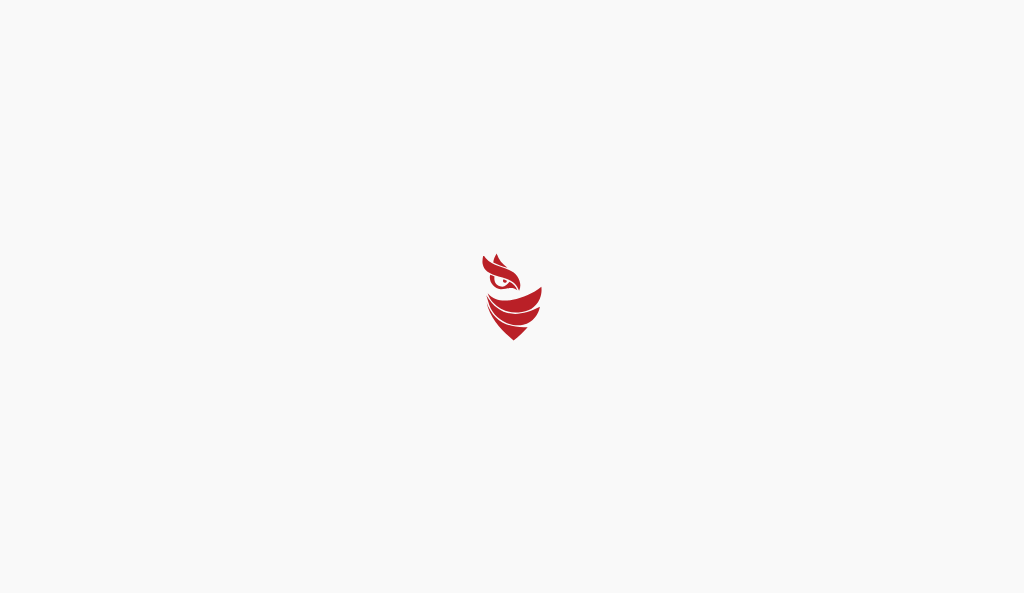 select on "Português (BR)" 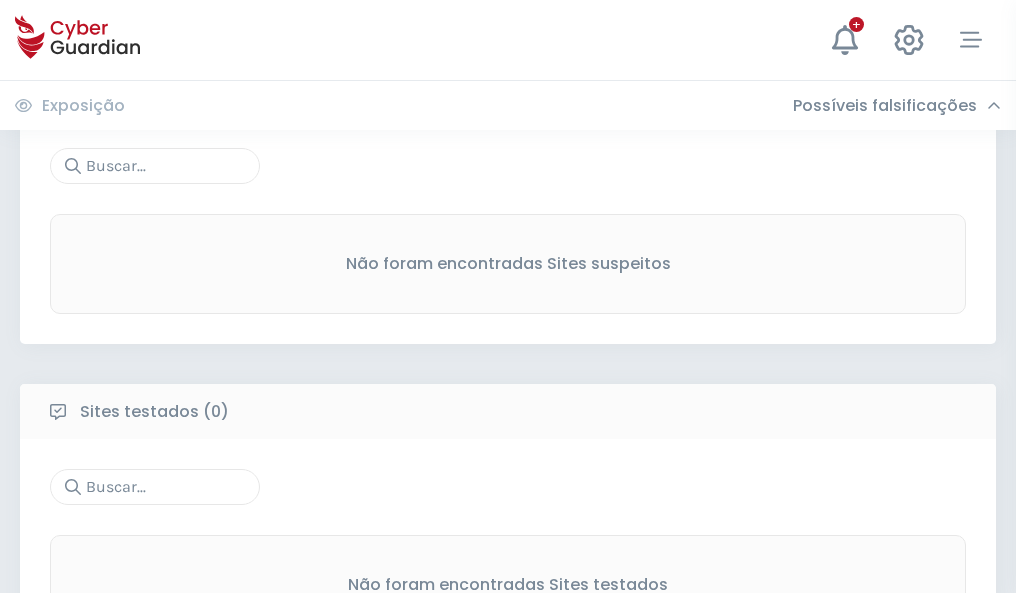 scroll, scrollTop: 1046, scrollLeft: 0, axis: vertical 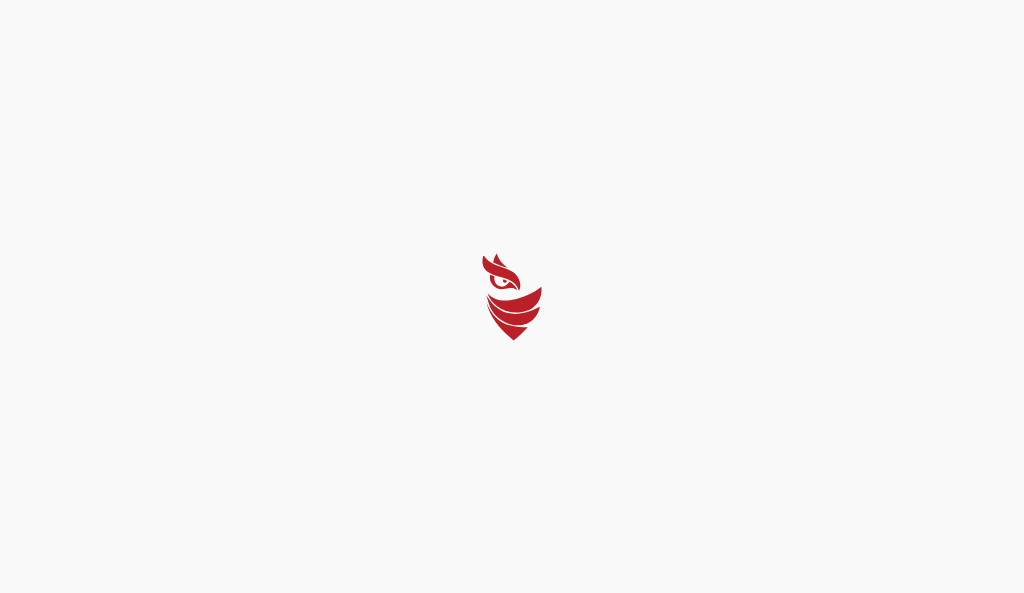 select on "Português (BR)" 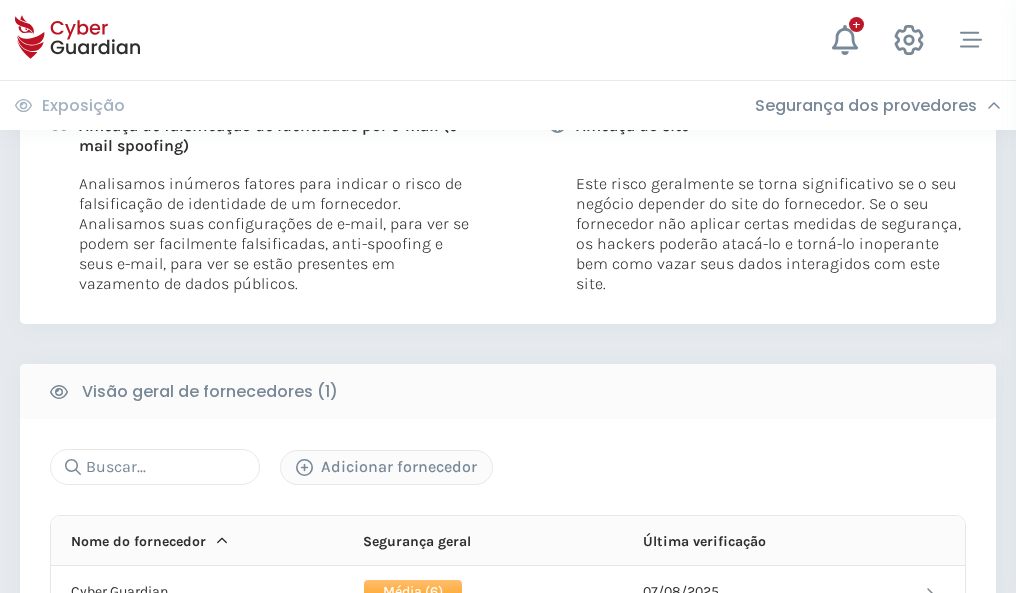 scroll, scrollTop: 1019, scrollLeft: 0, axis: vertical 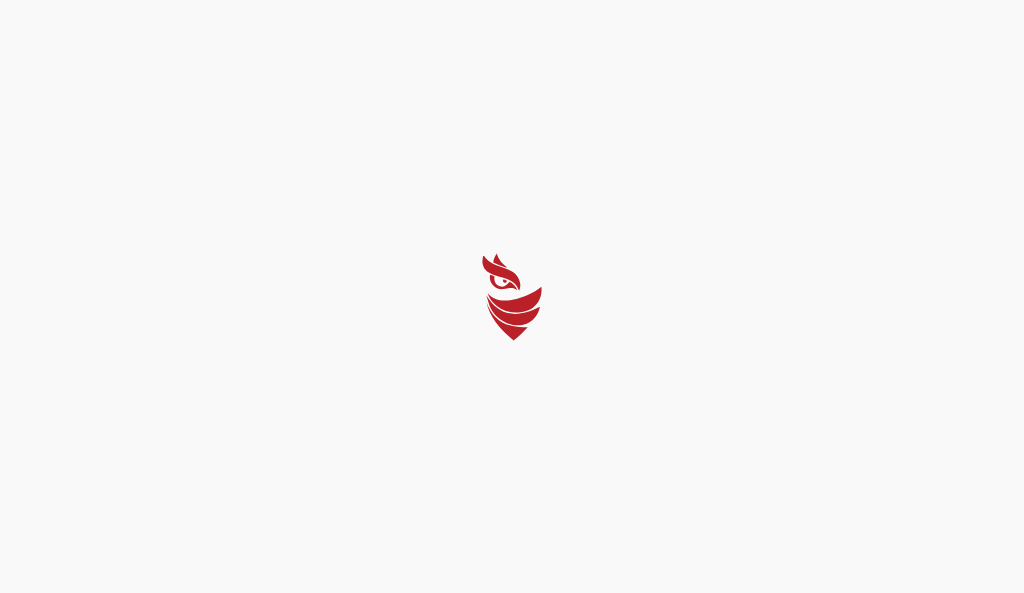 select on "Português (BR)" 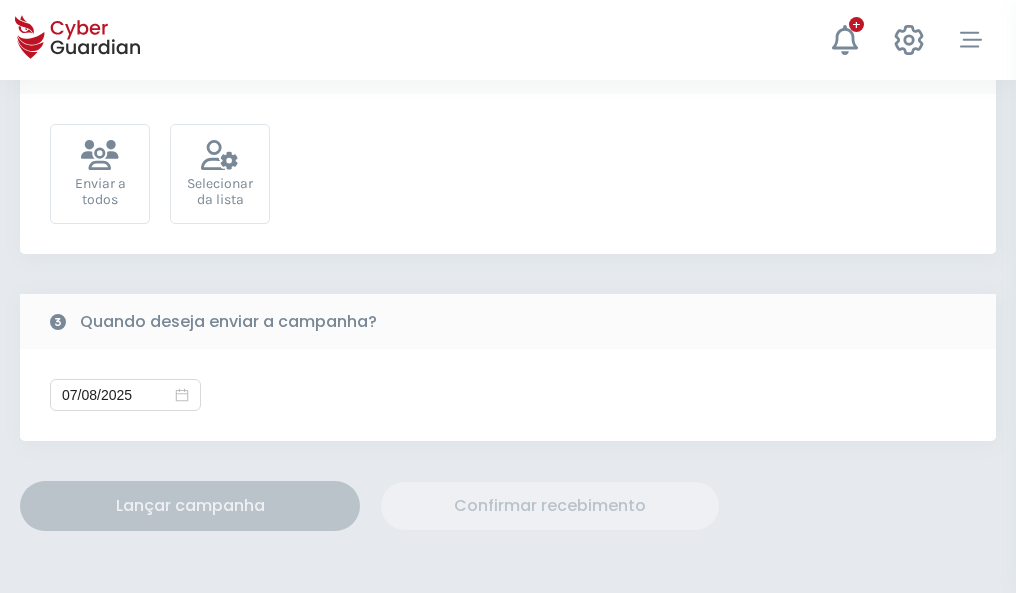 scroll, scrollTop: 732, scrollLeft: 0, axis: vertical 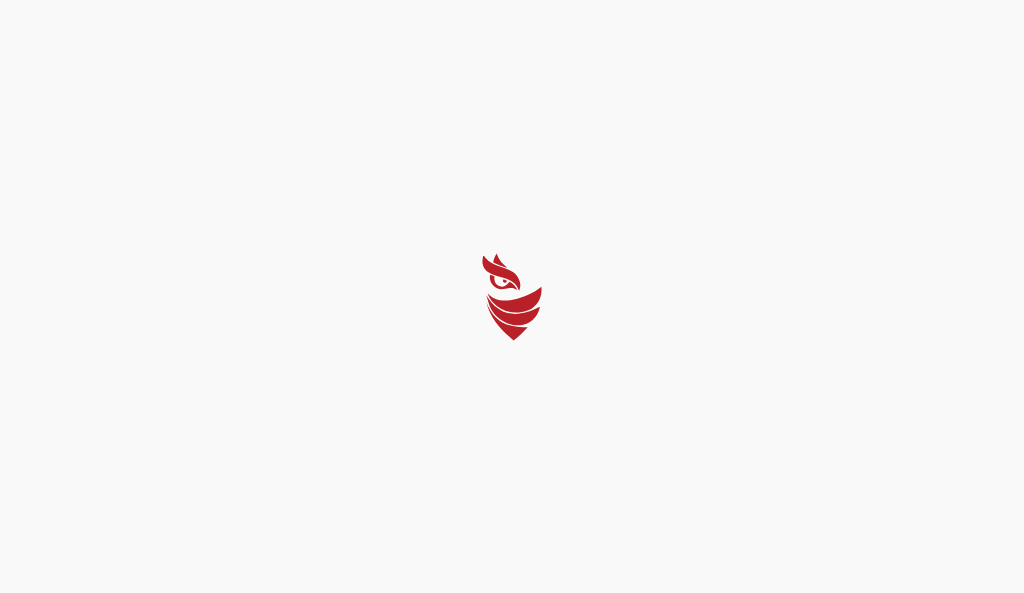 select on "Português (BR)" 